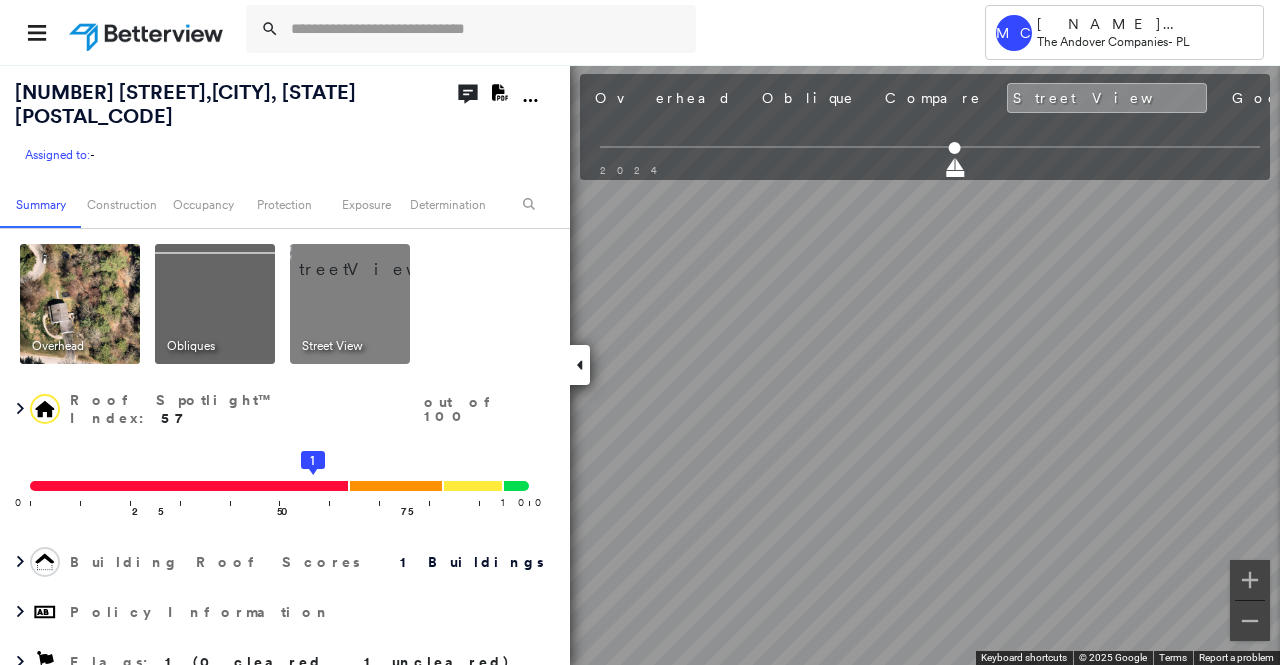 scroll, scrollTop: 0, scrollLeft: 0, axis: both 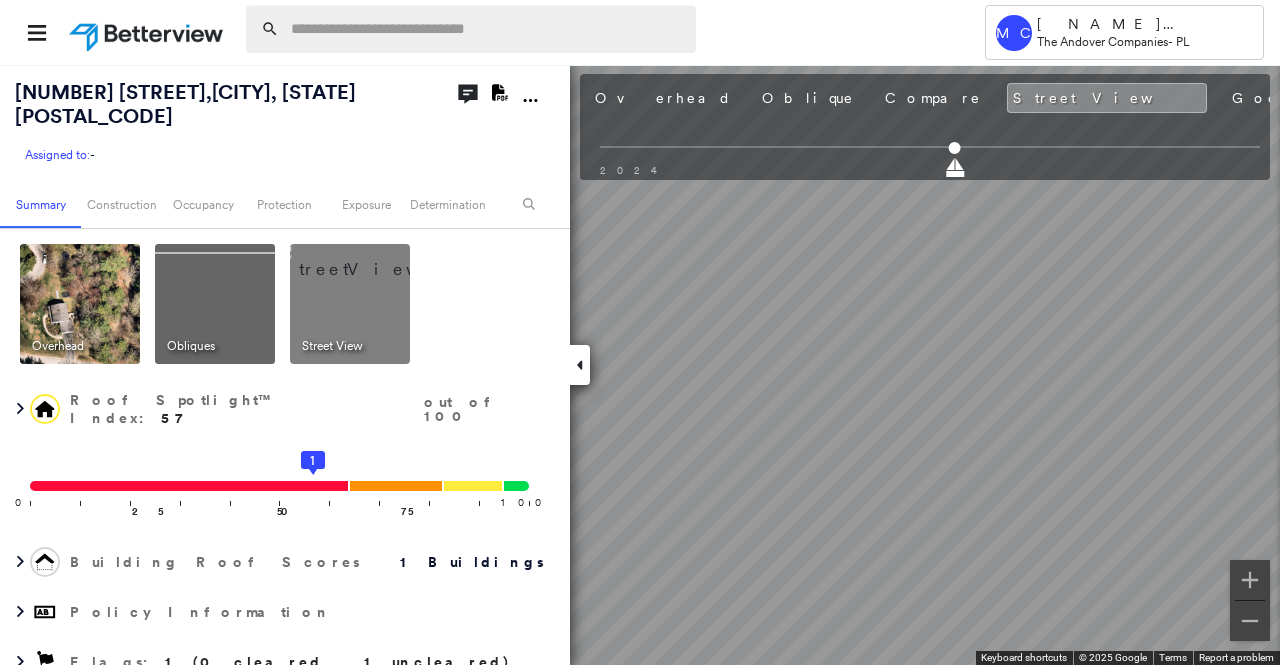 click at bounding box center (487, 29) 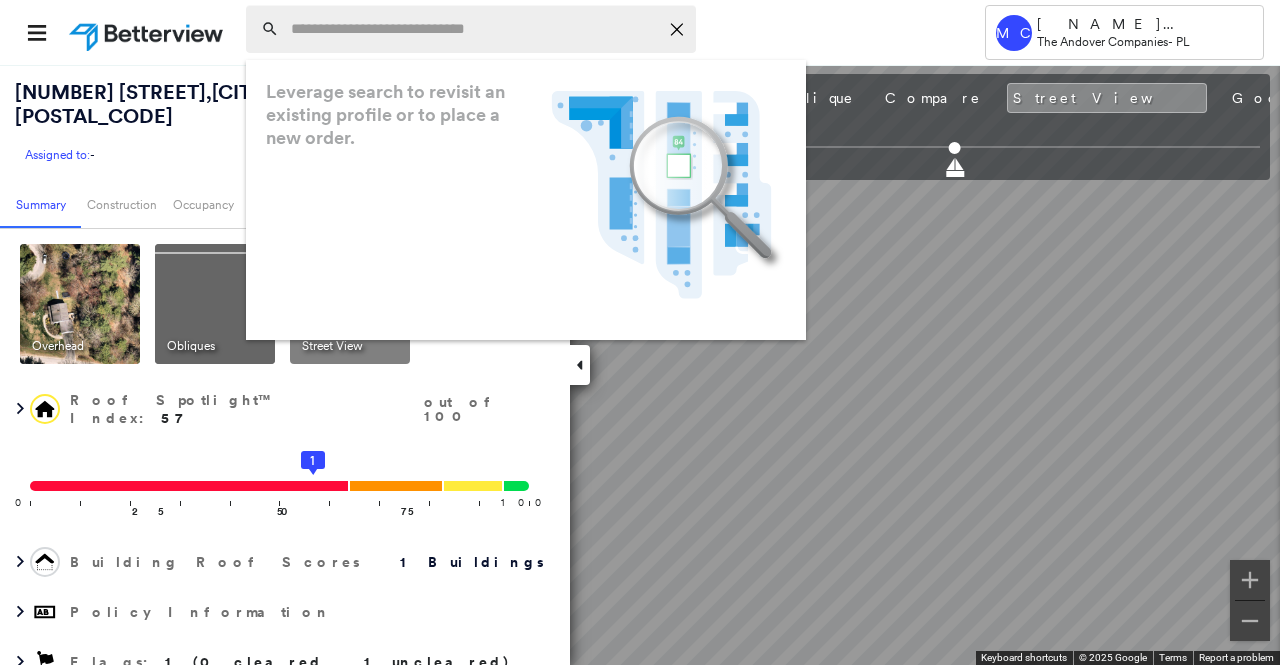 paste on "**********" 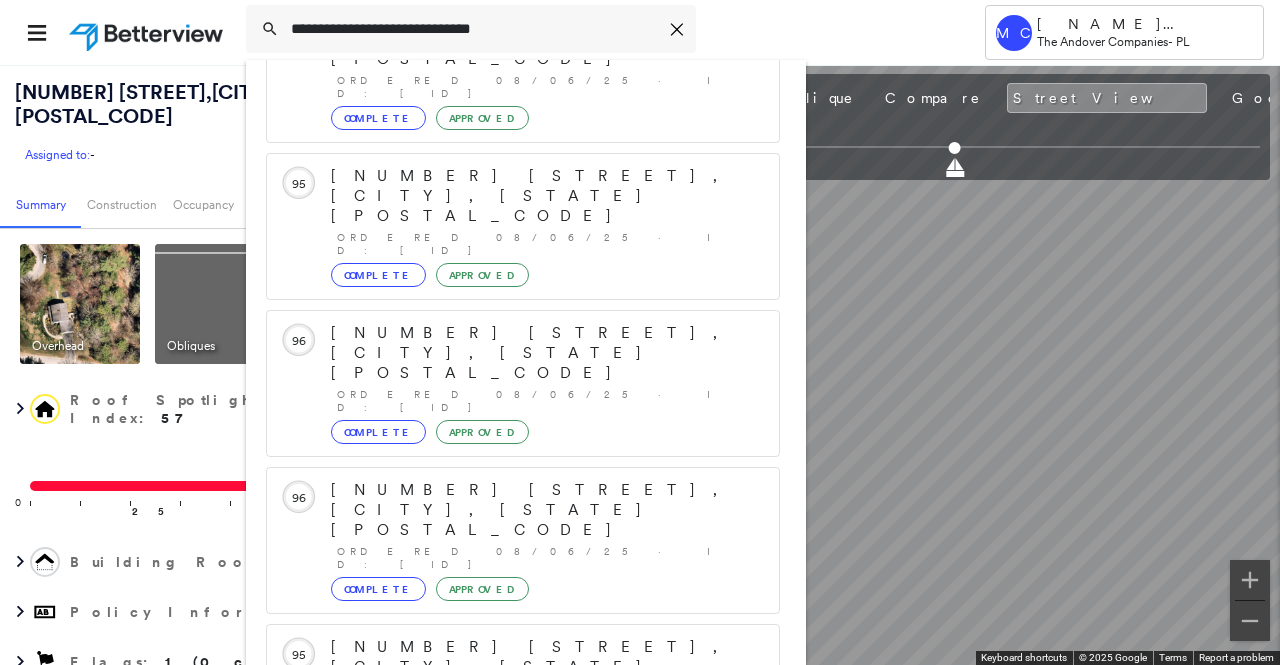 scroll, scrollTop: 206, scrollLeft: 0, axis: vertical 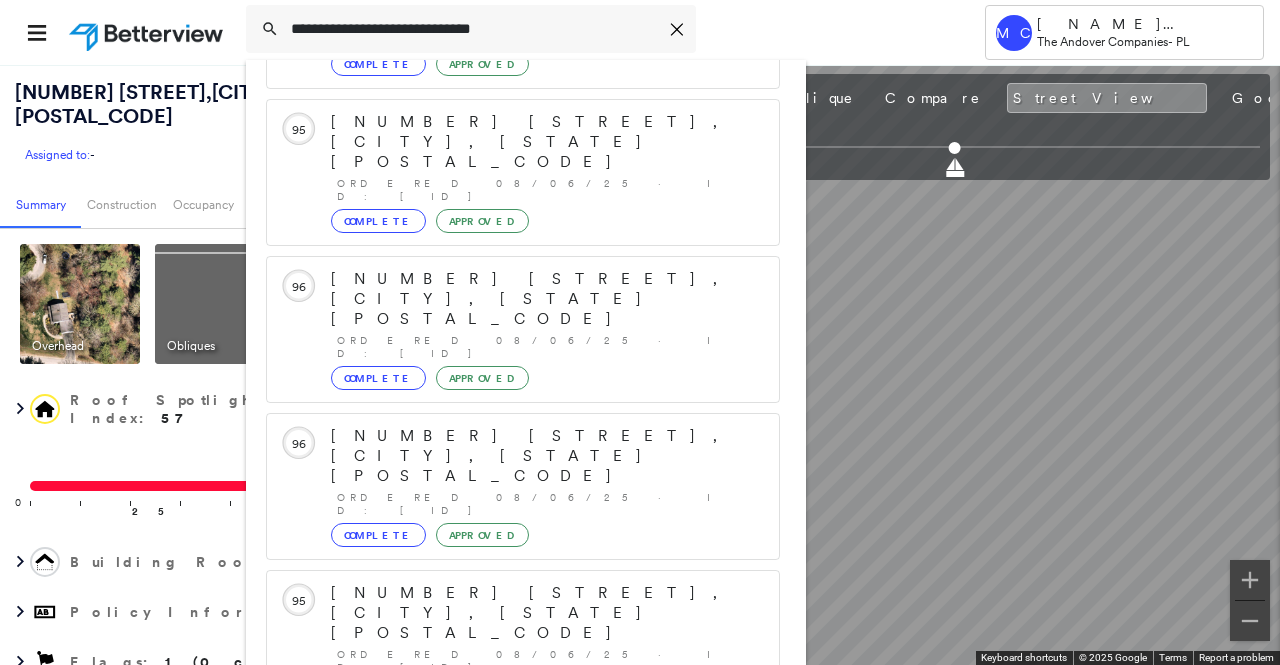 type on "**********" 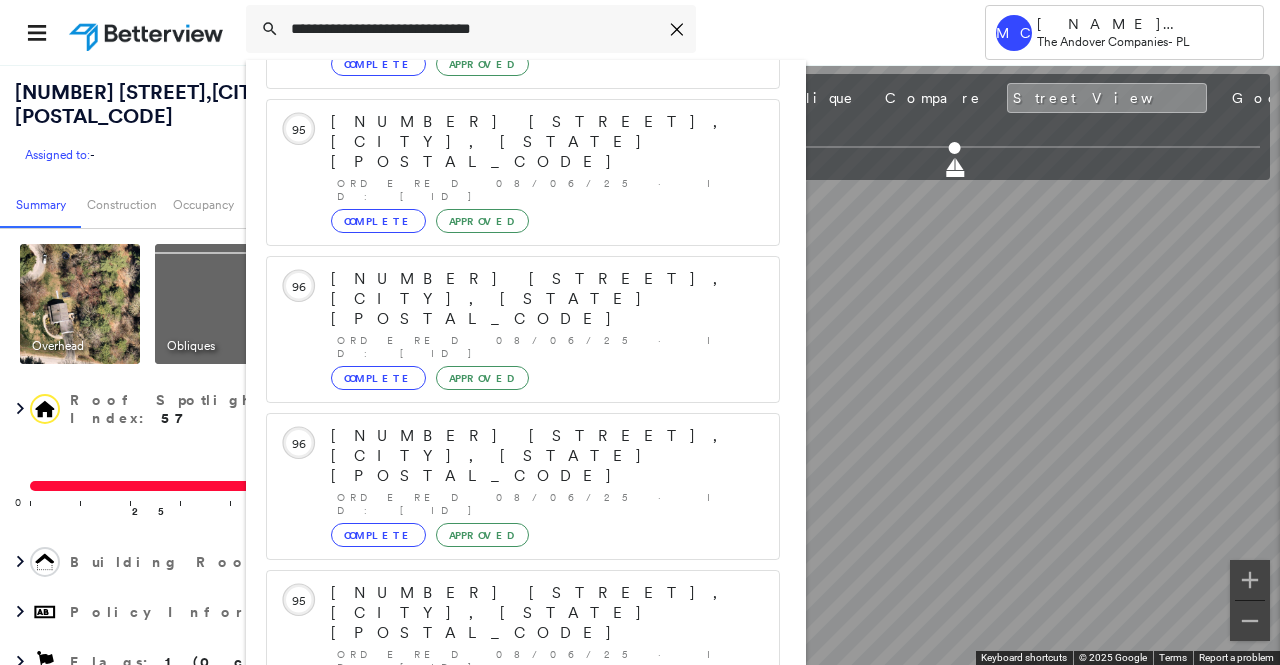 click on "[NUMBER] [STREET], [CITY], [STATE] [POSTAL_CODE]" at bounding box center [501, 905] 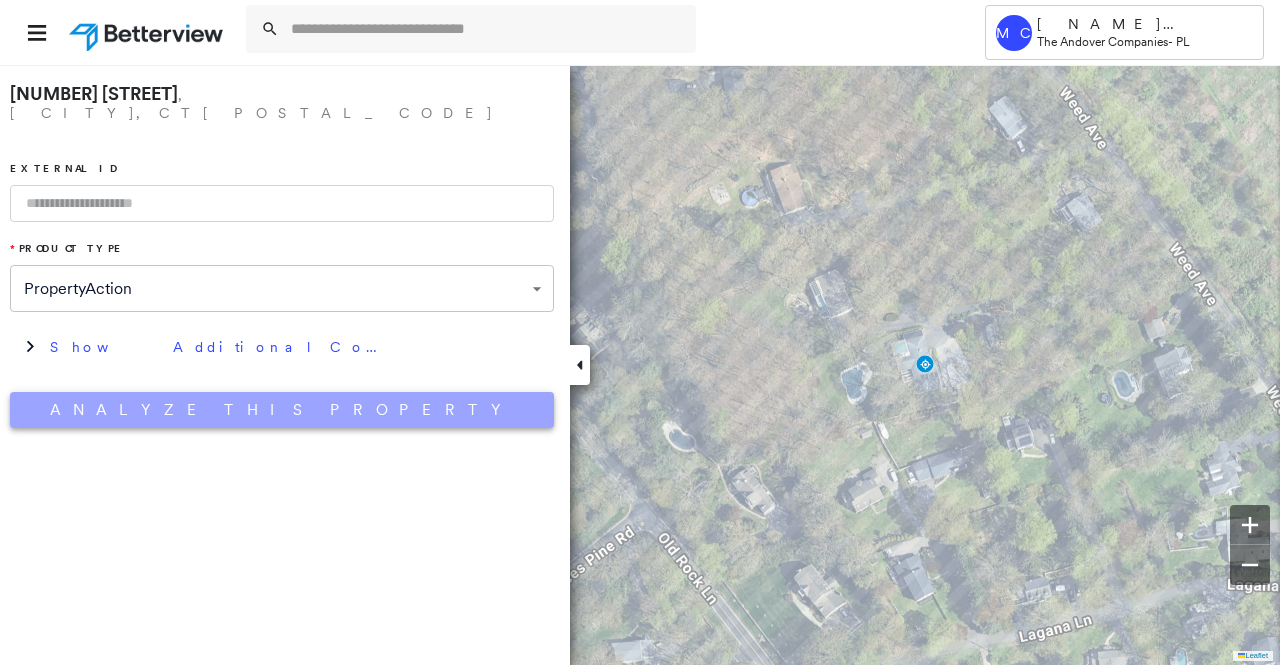 click on "Analyze This Property" at bounding box center (282, 410) 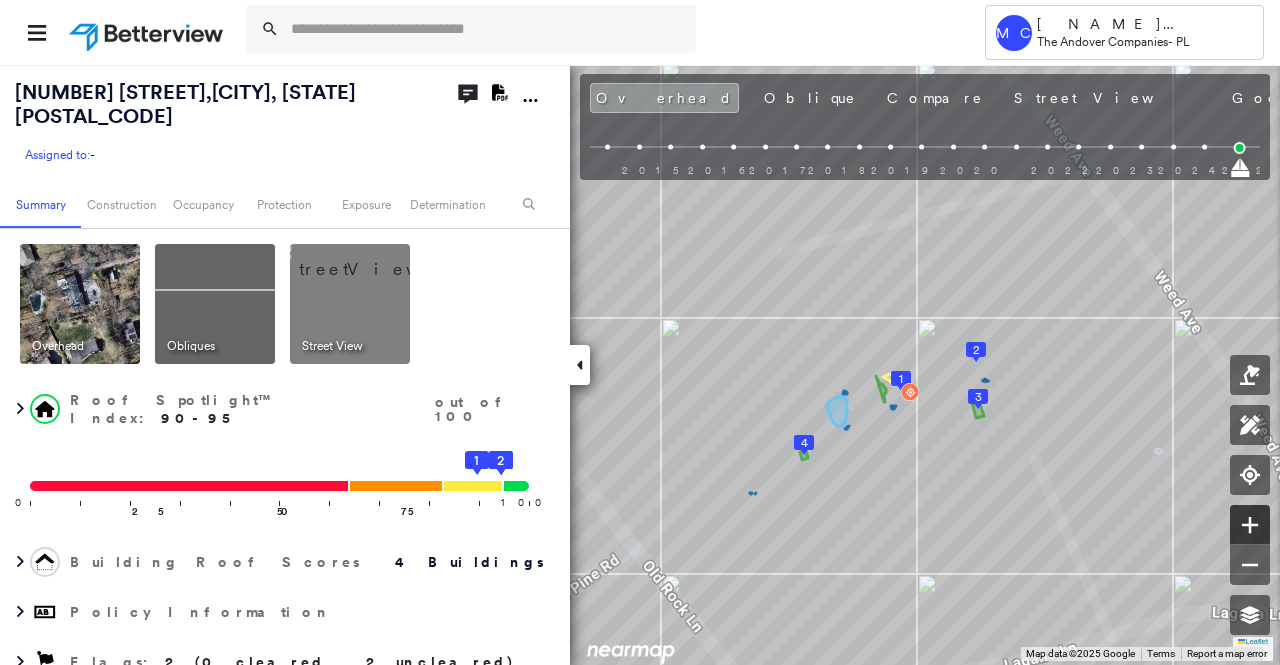 click 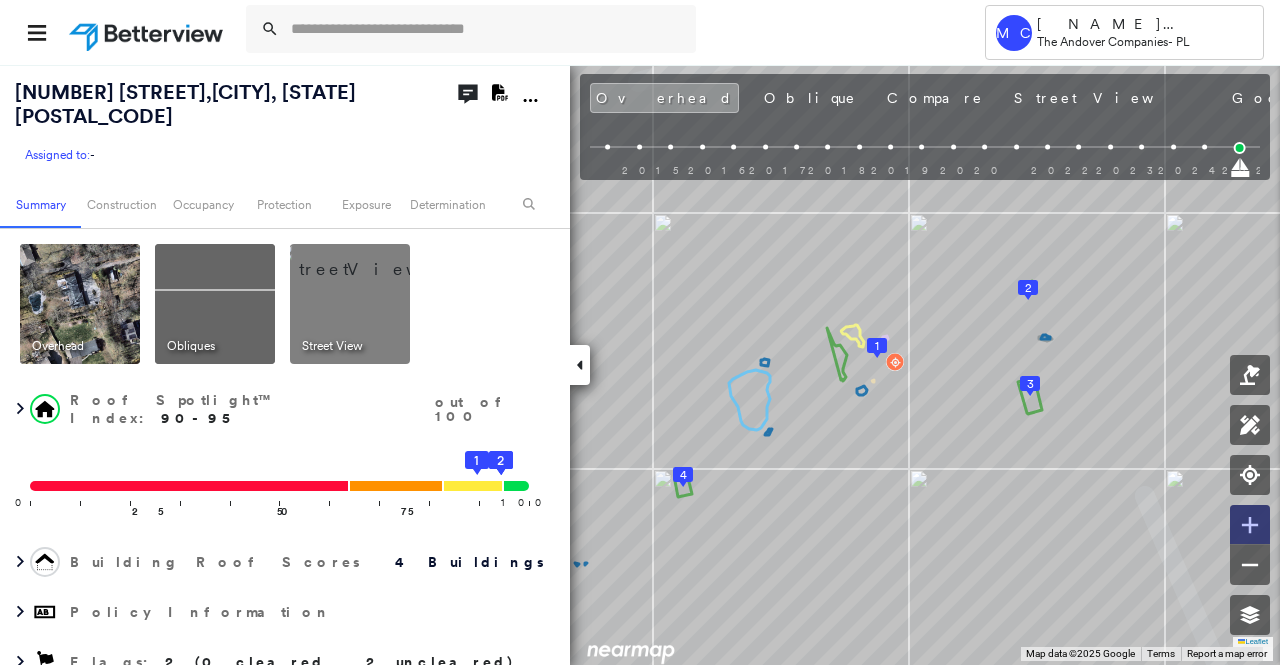 click 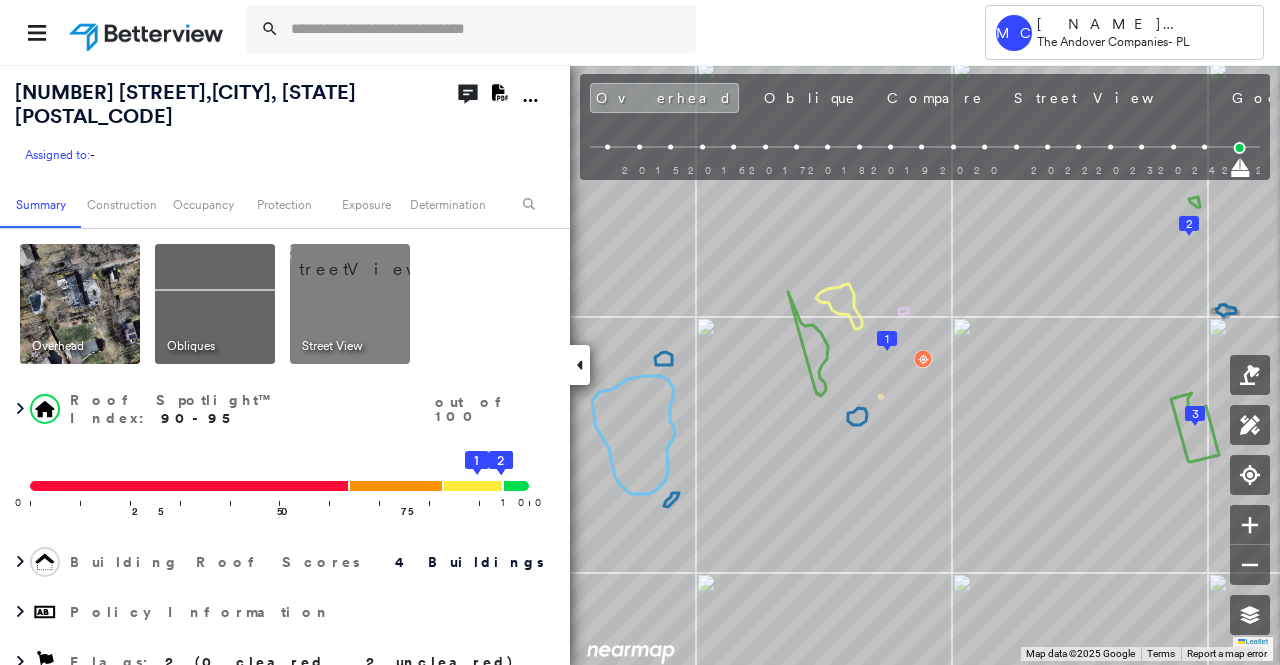 click at bounding box center (215, 304) 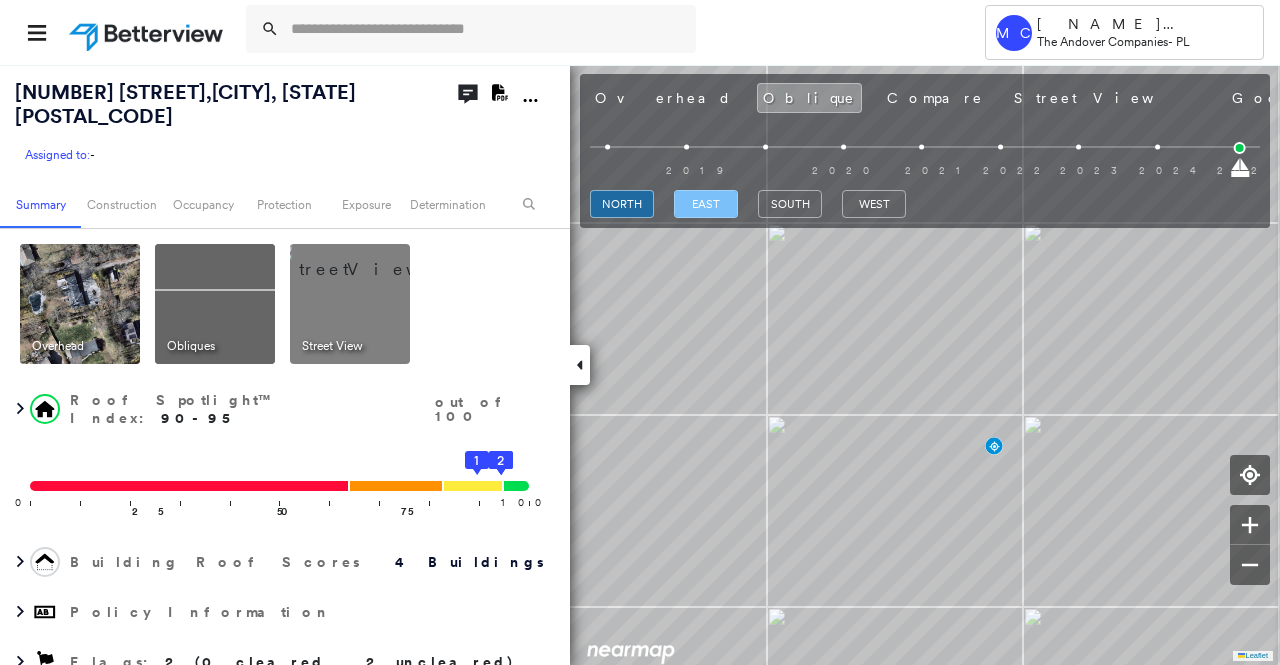 click on "east" at bounding box center (706, 204) 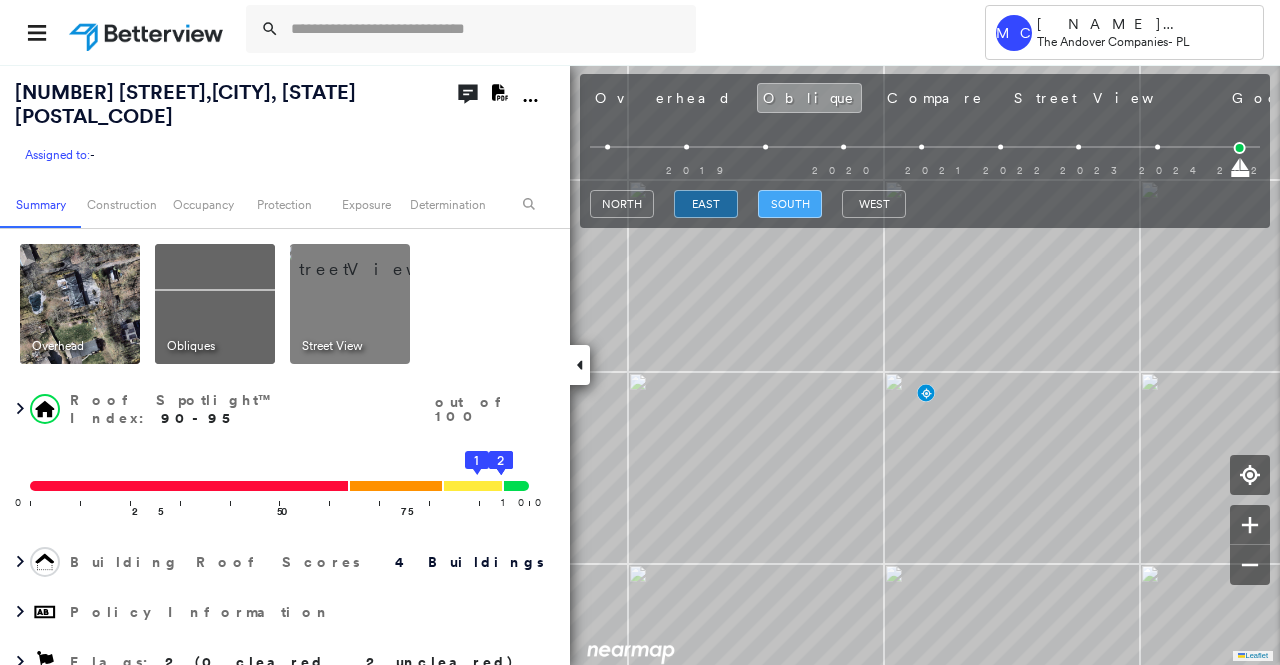 click on "south" at bounding box center [790, 204] 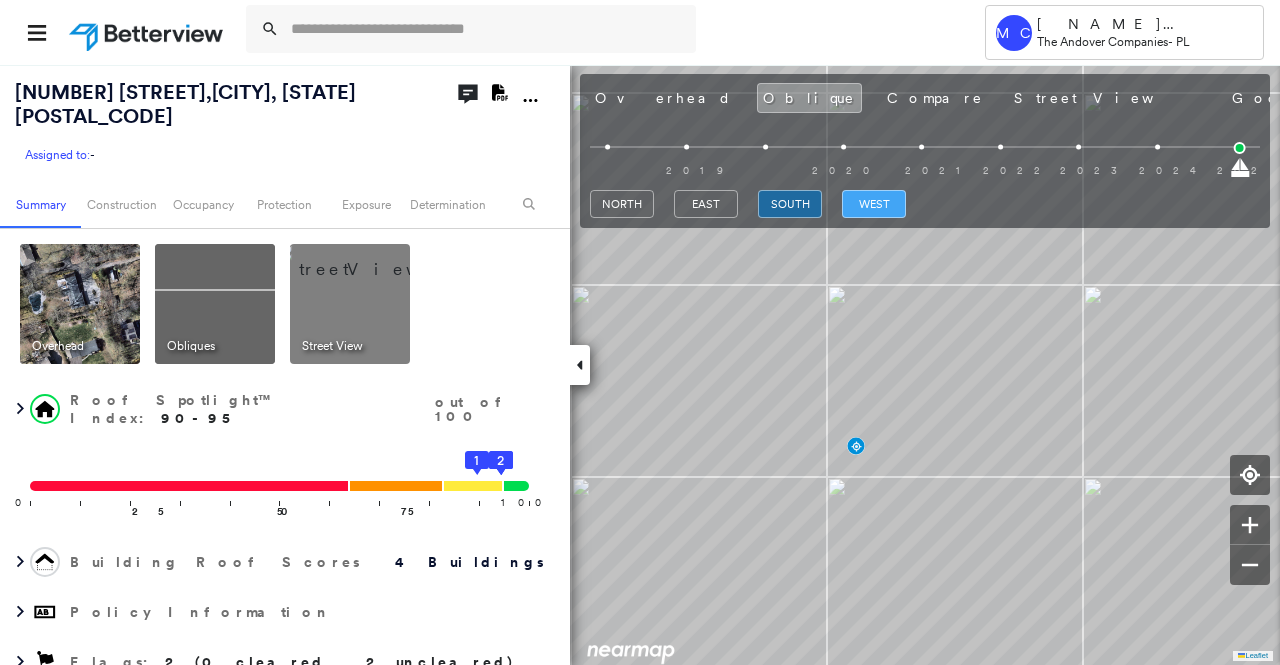 click on "west" at bounding box center [874, 204] 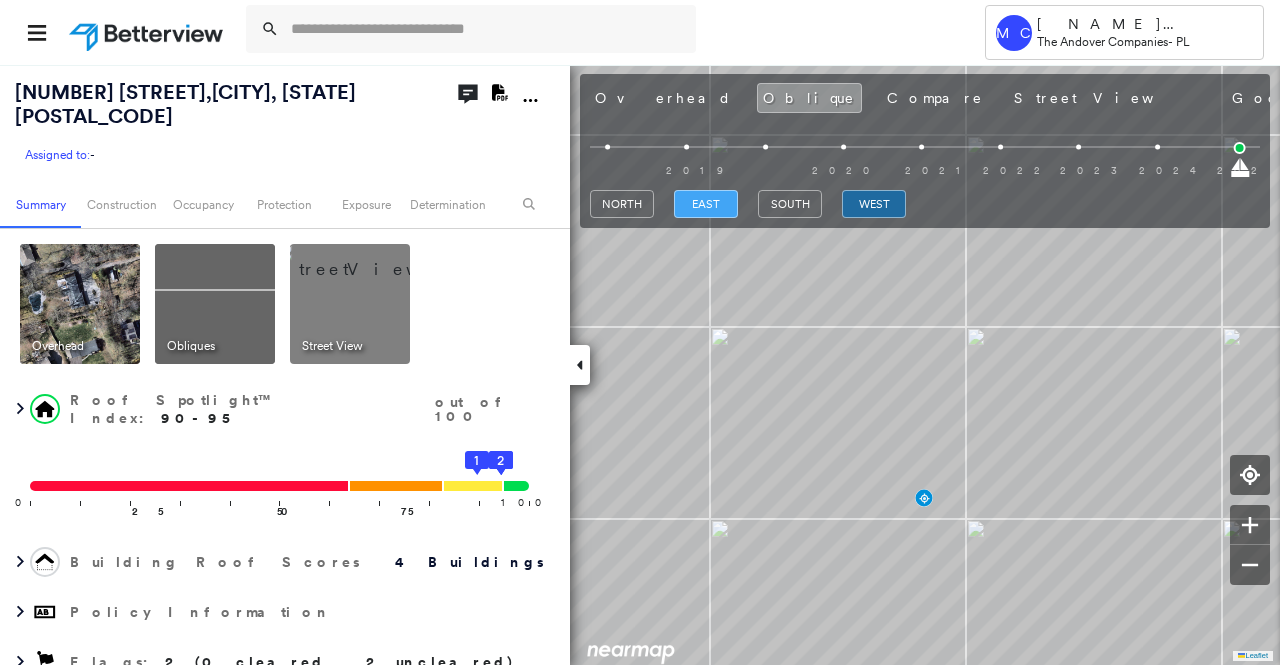 click on "east" at bounding box center [706, 204] 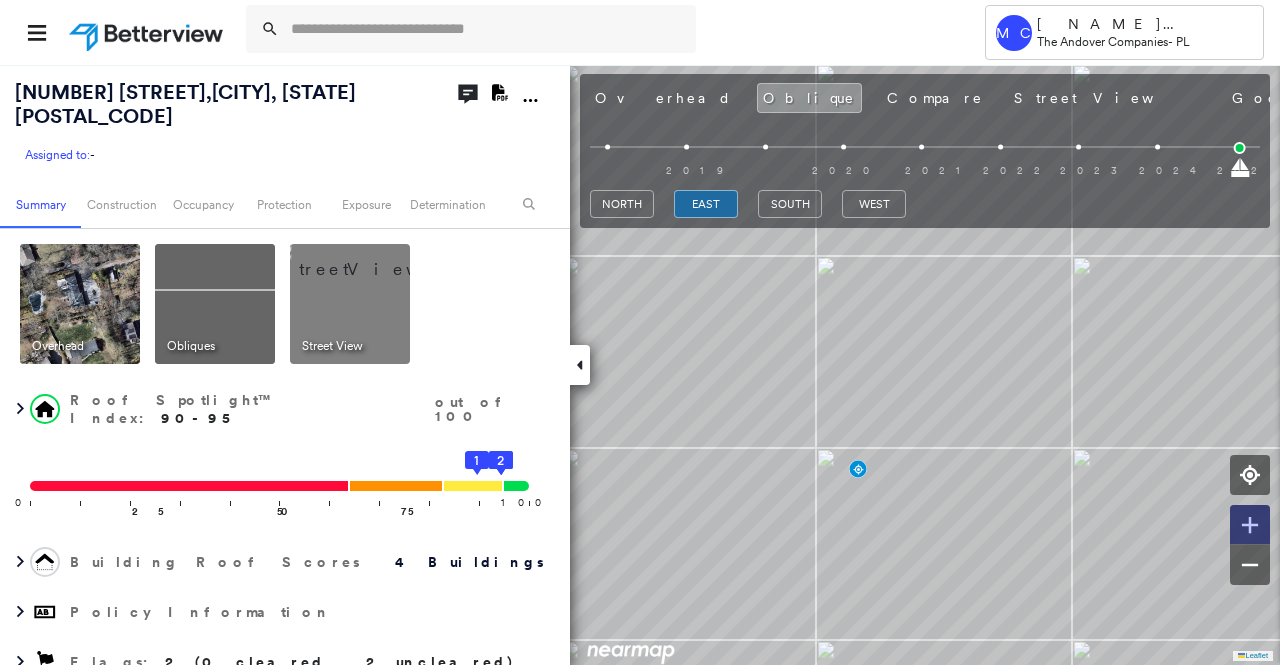 click 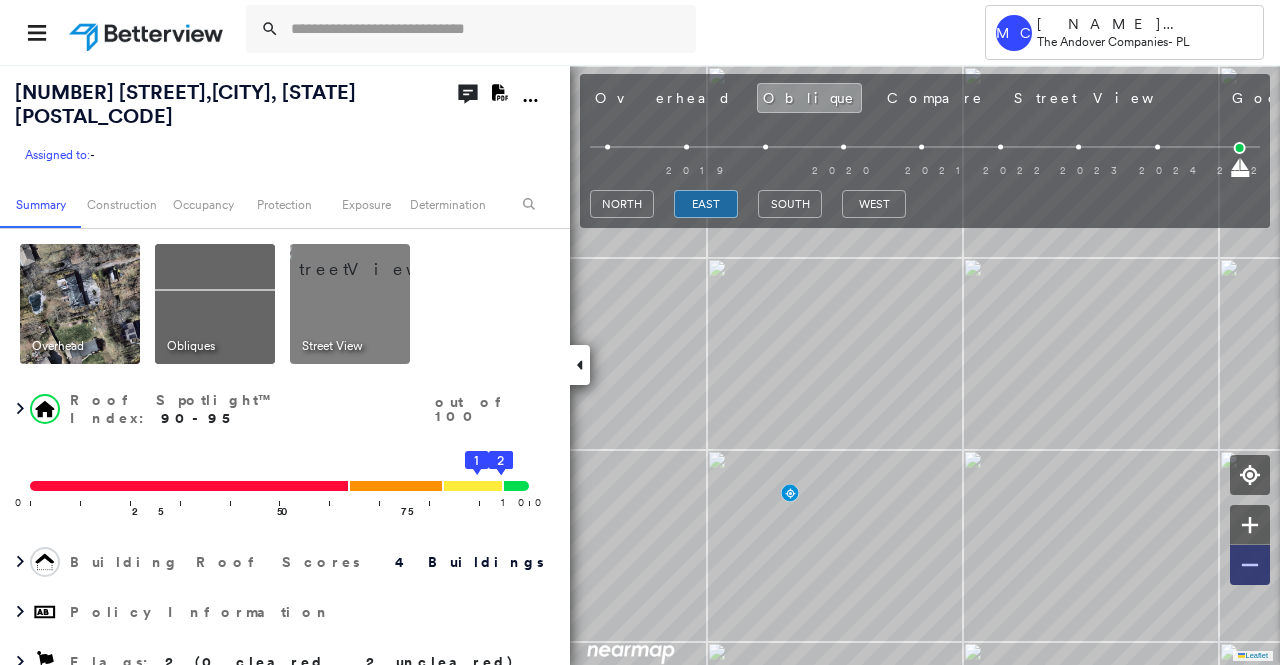click 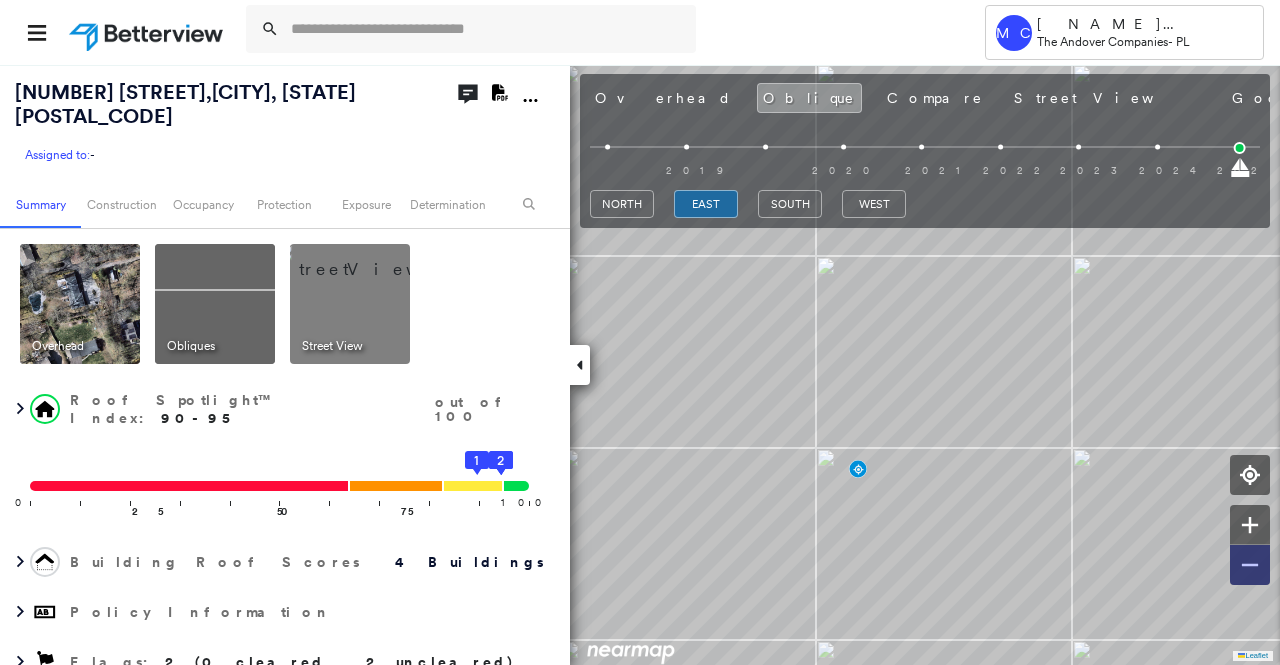 click 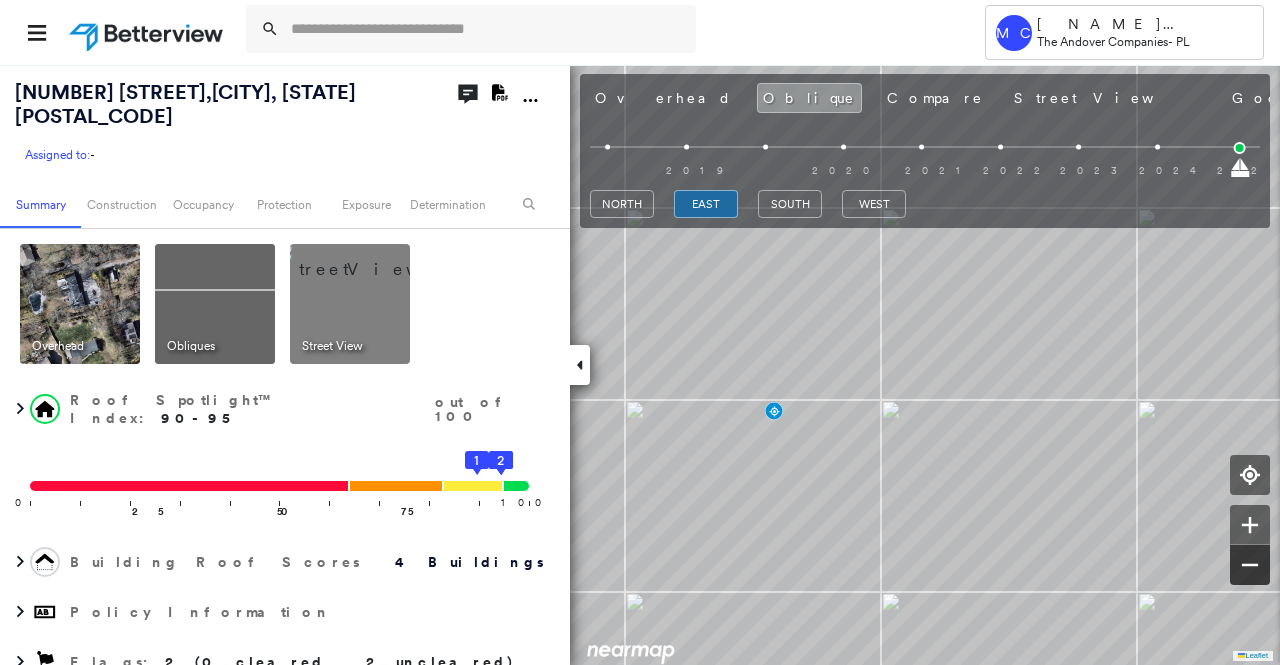 click 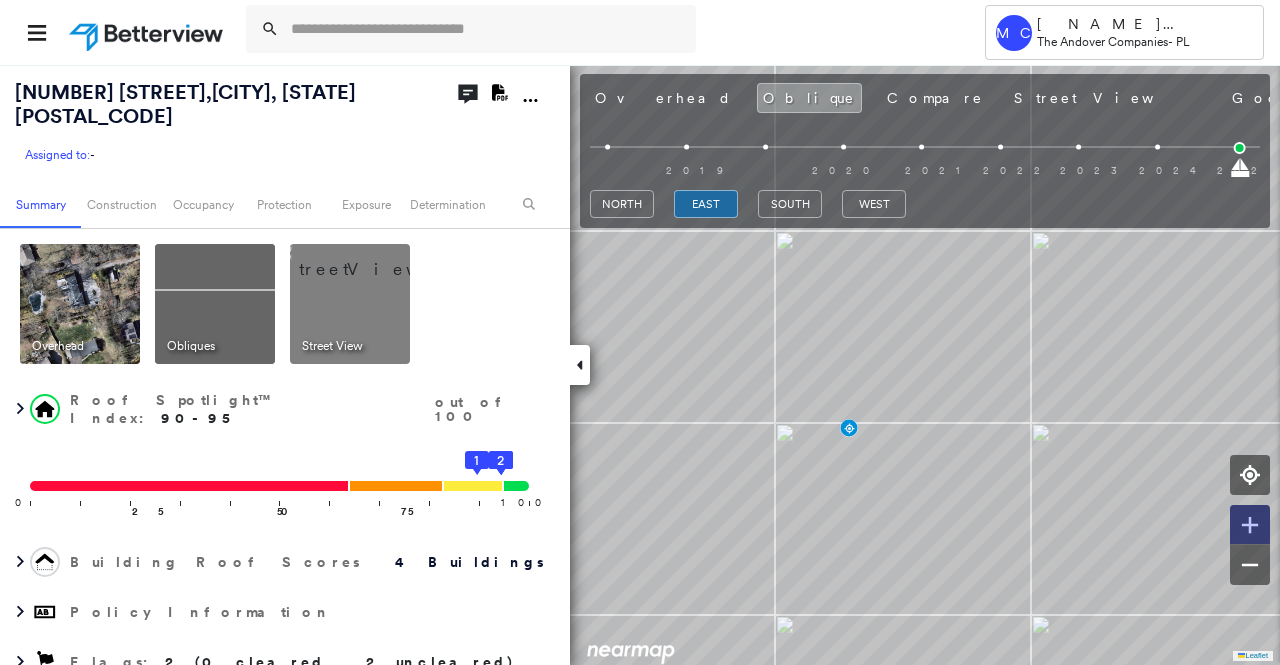 click 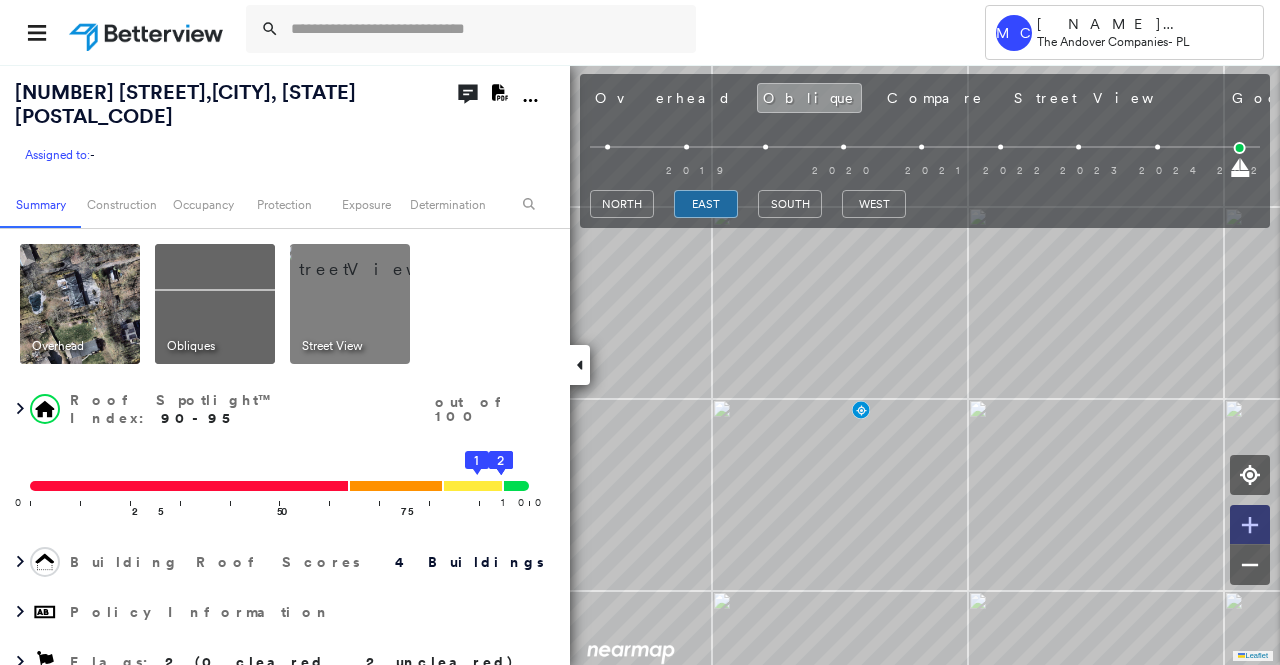 click at bounding box center [1250, 525] 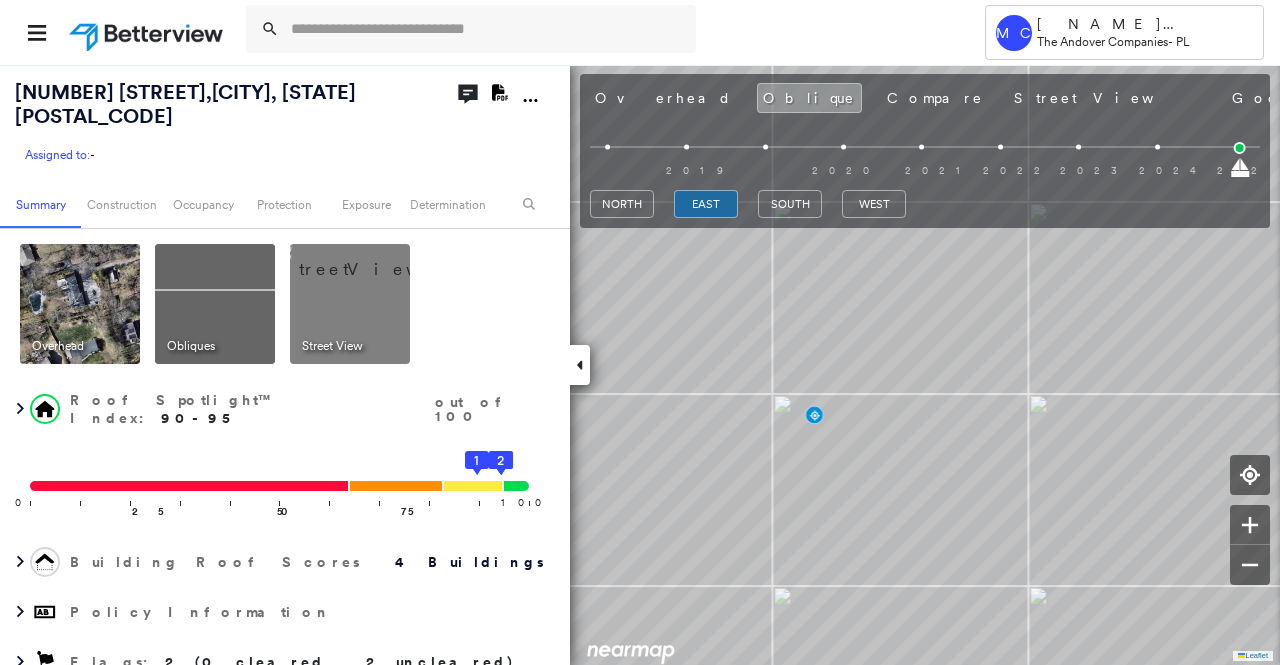 click at bounding box center (80, 304) 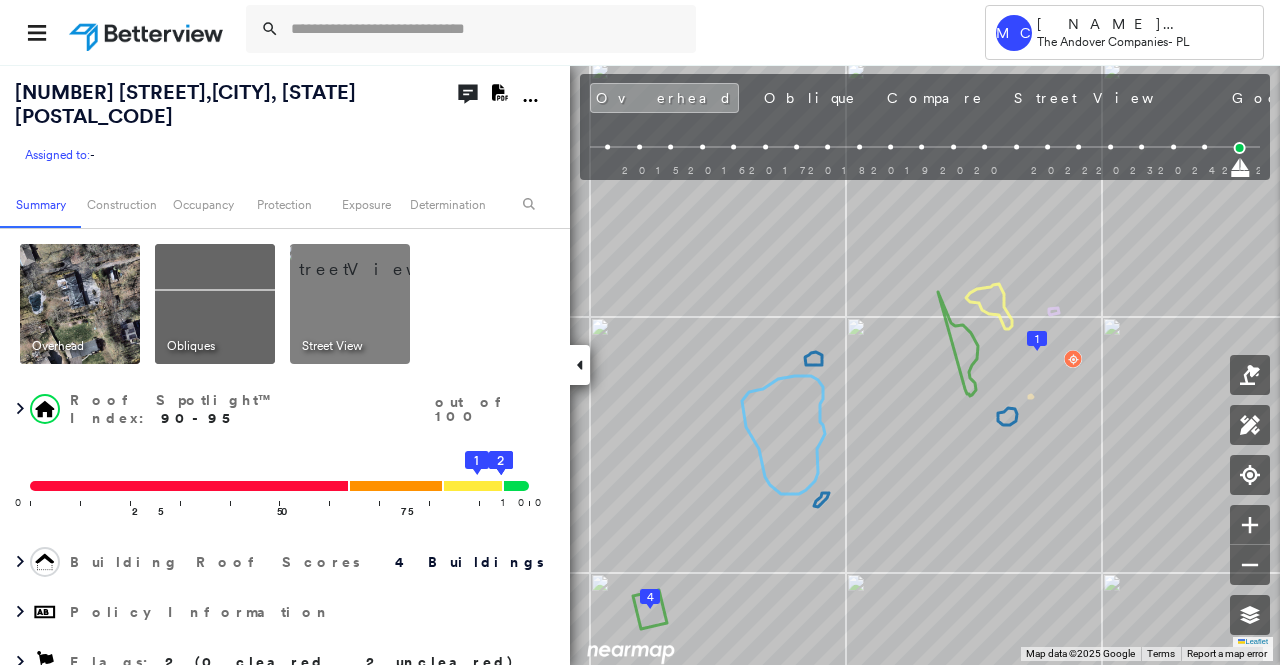 click at bounding box center (215, 304) 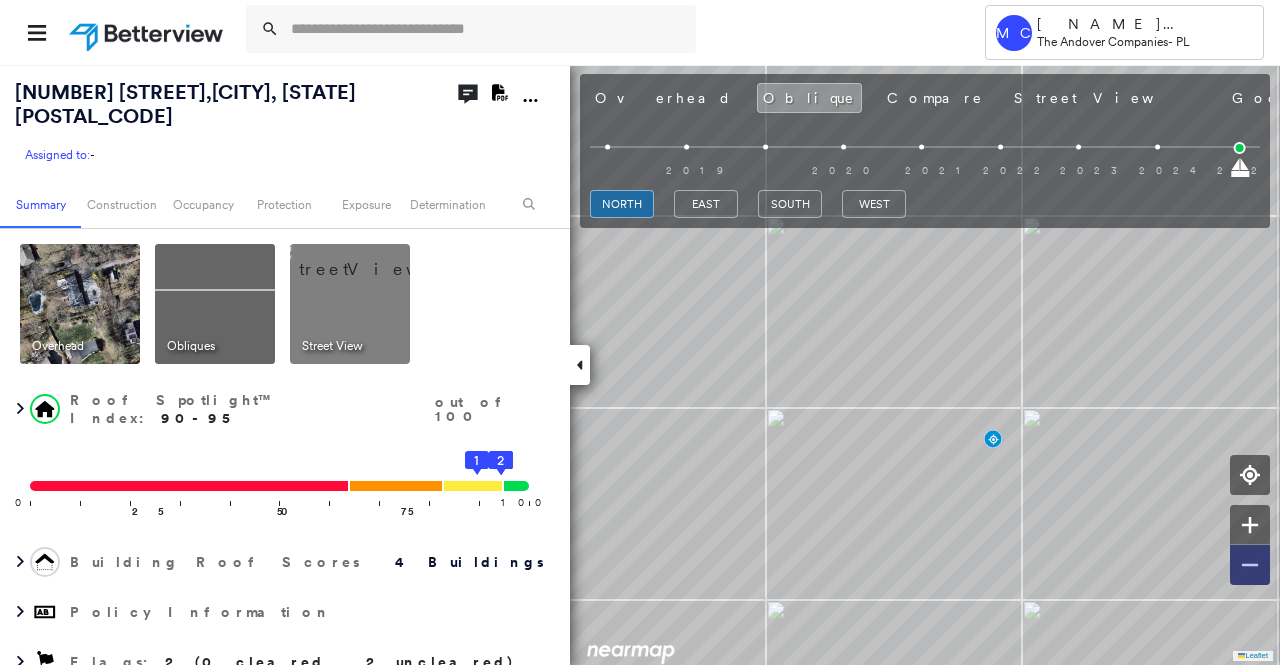 click 